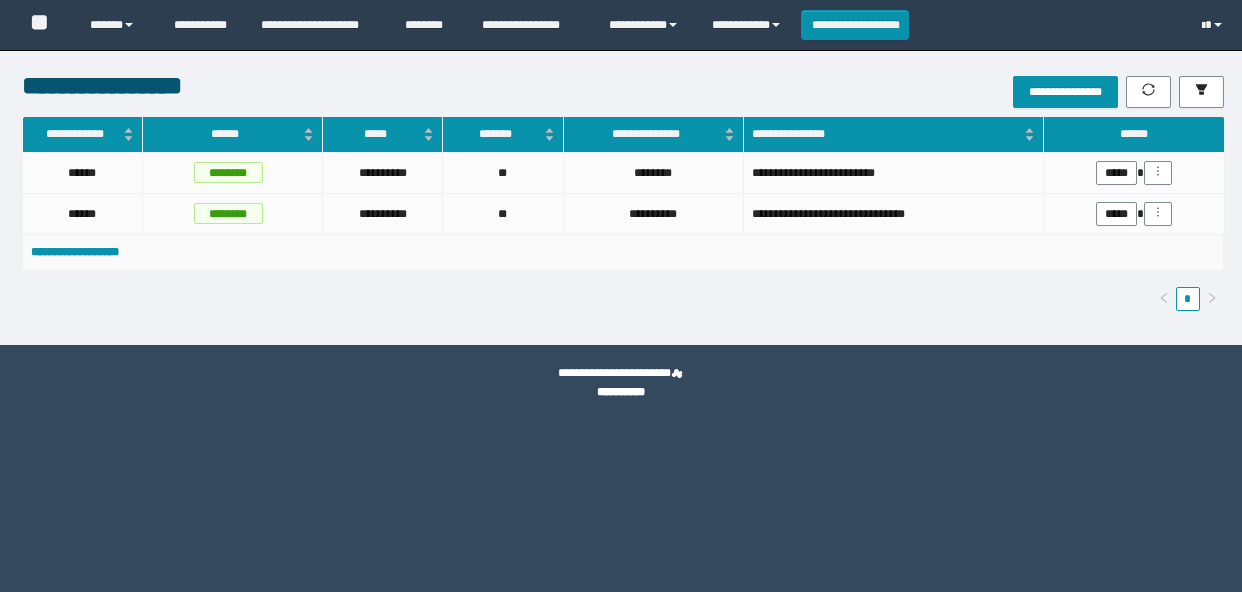 scroll, scrollTop: 0, scrollLeft: 0, axis: both 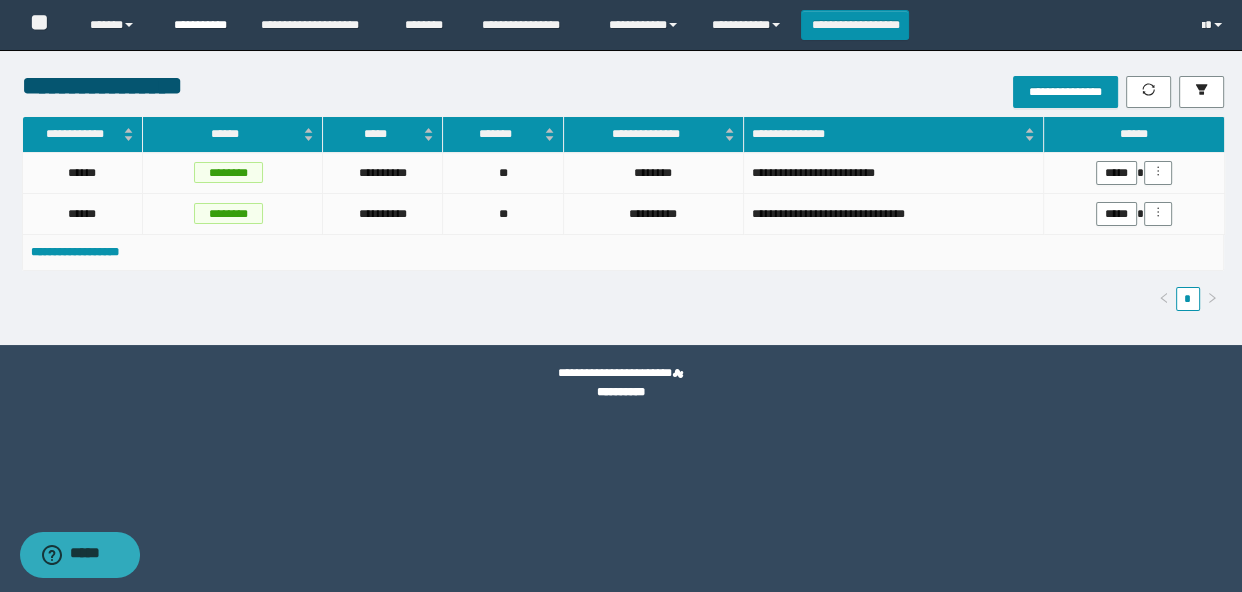 click on "**********" at bounding box center (202, 25) 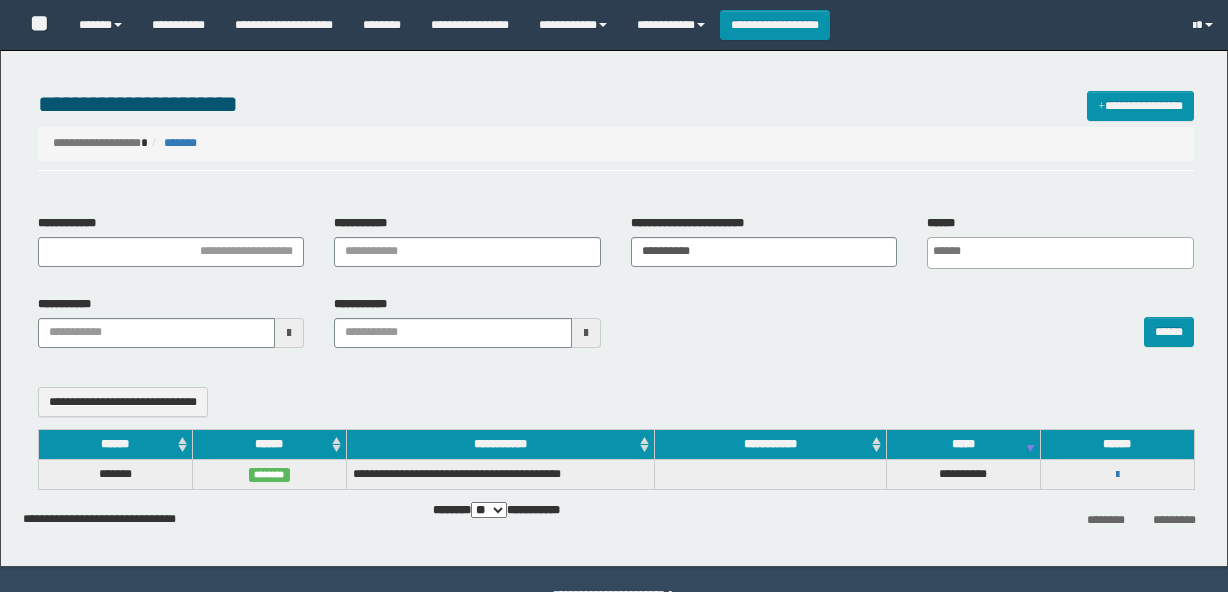 select 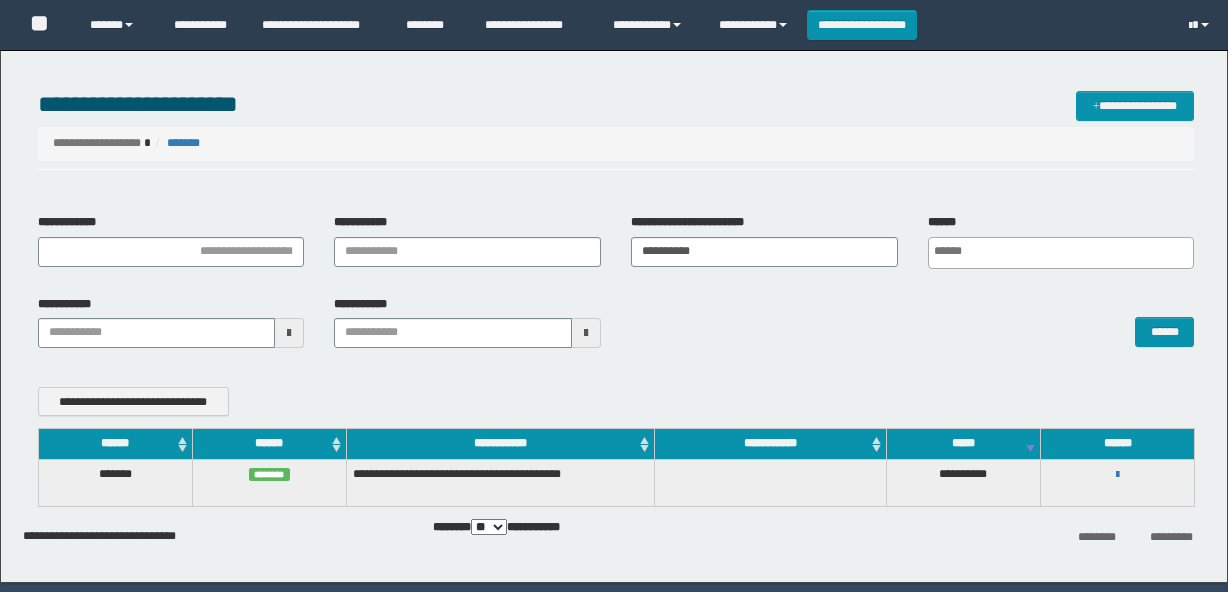scroll, scrollTop: 0, scrollLeft: 0, axis: both 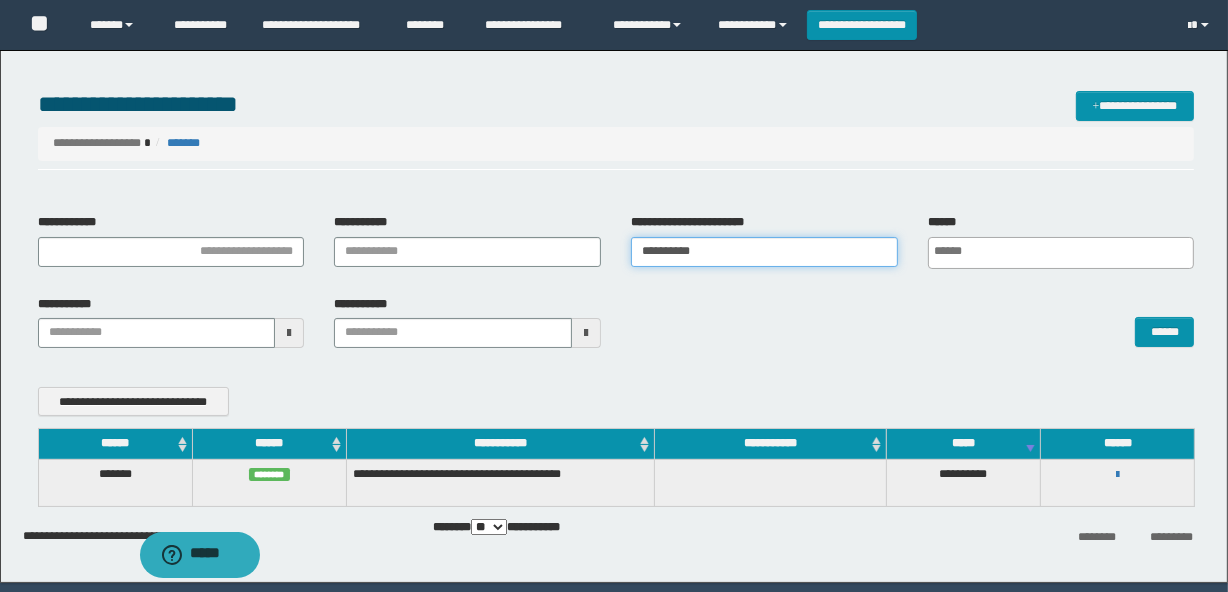 click on "**********" at bounding box center [764, 252] 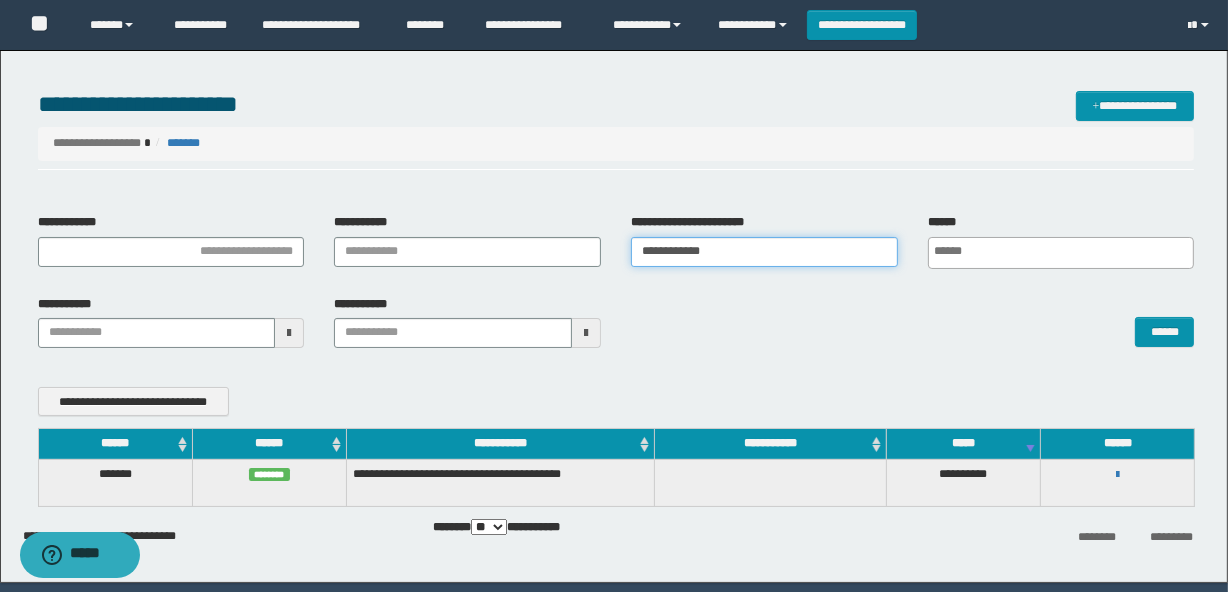 paste on "**********" 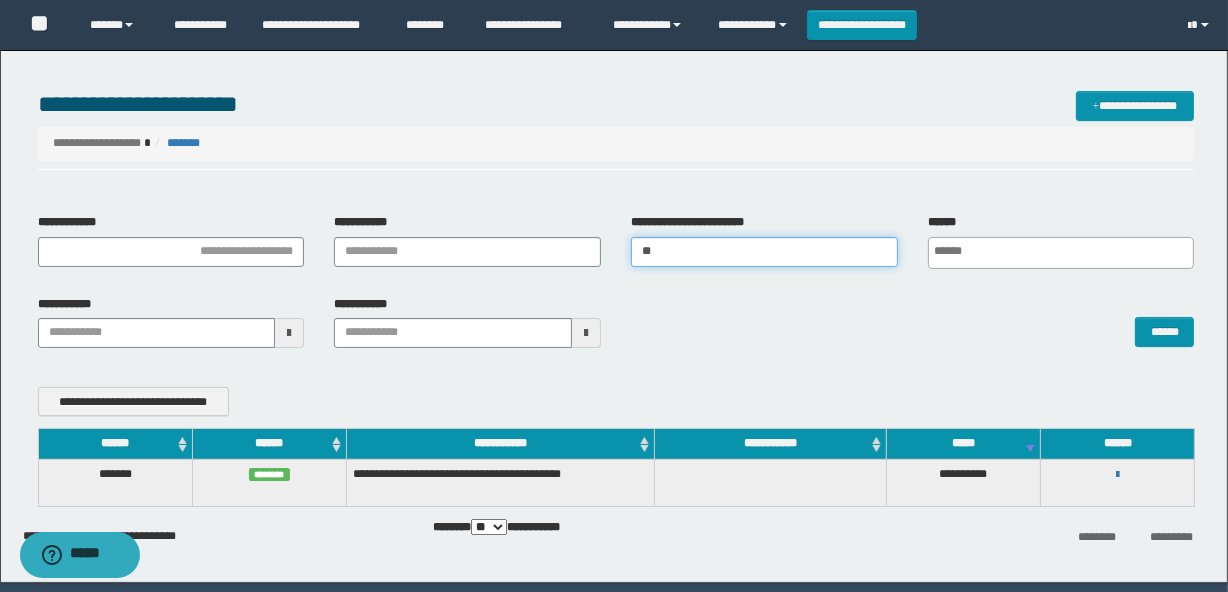 type on "*" 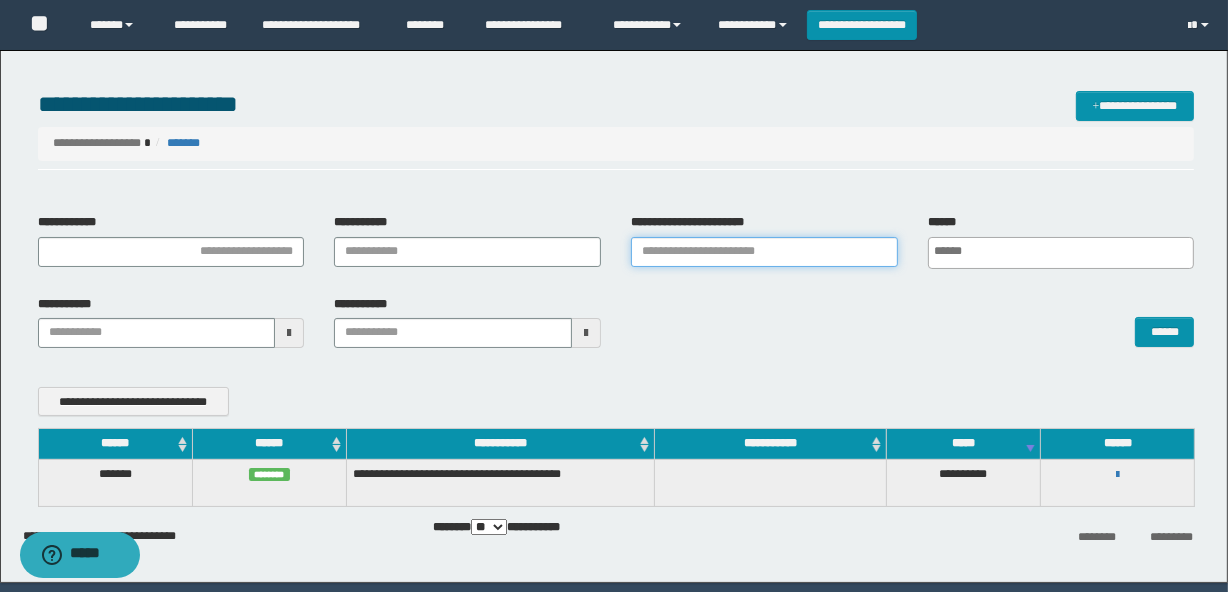 paste on "**********" 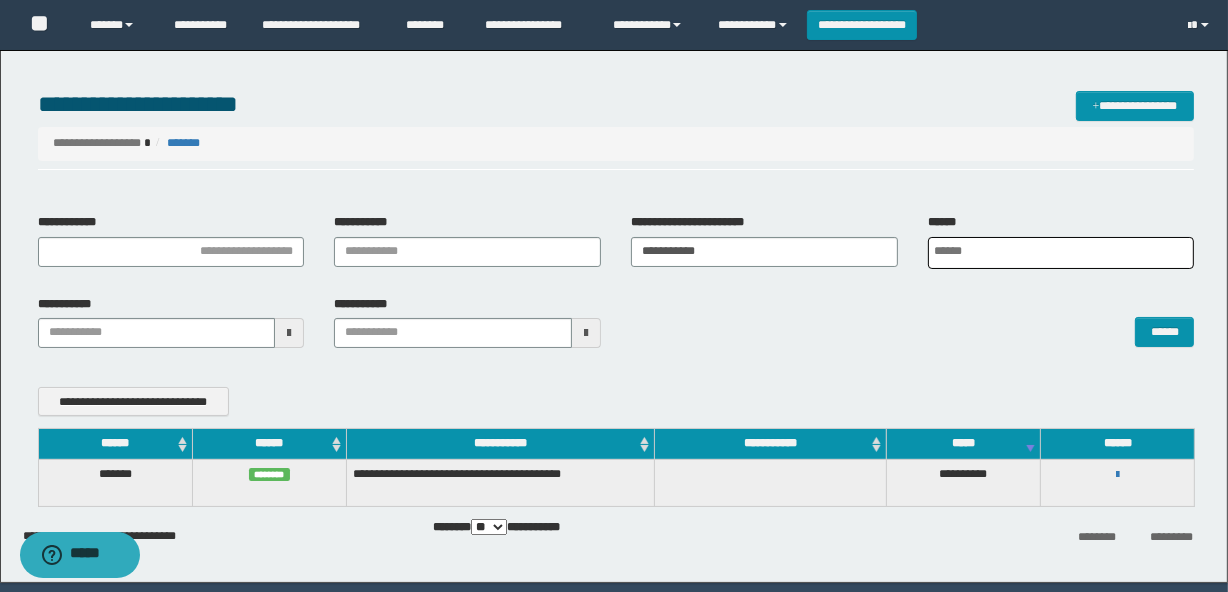 scroll, scrollTop: 0, scrollLeft: 5, axis: horizontal 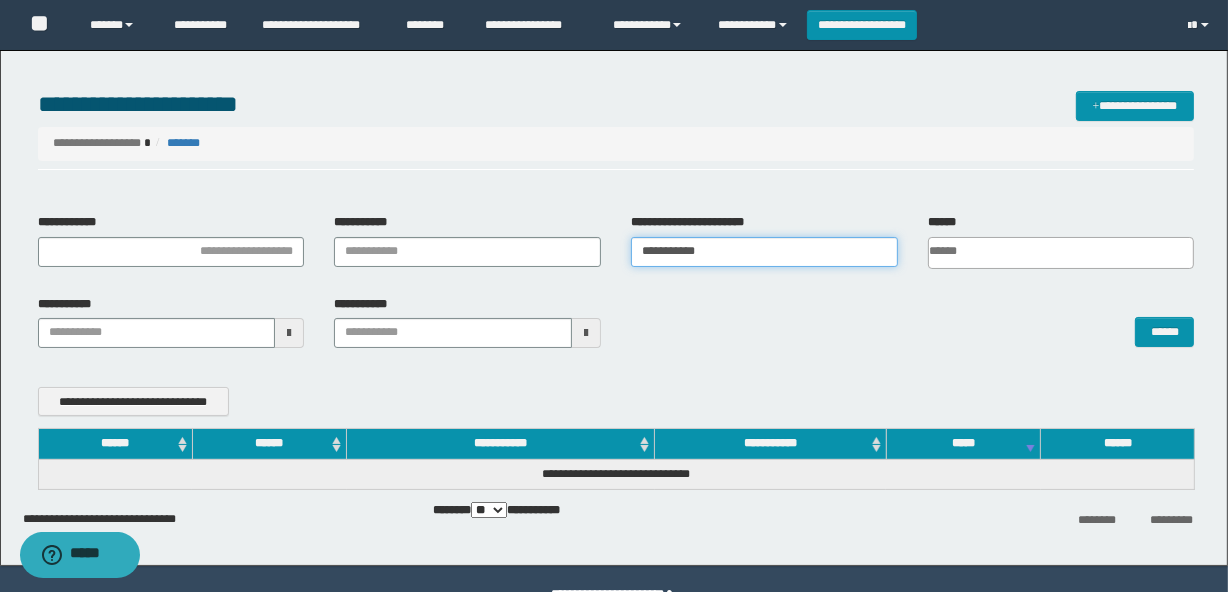 click on "**********" at bounding box center (764, 252) 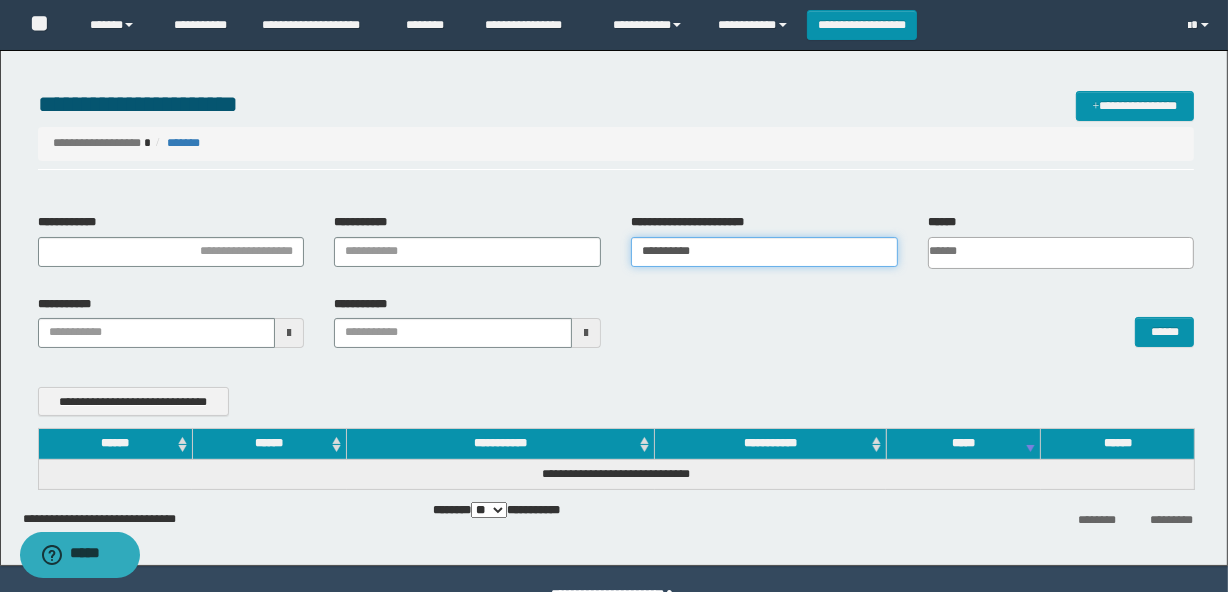 type on "**********" 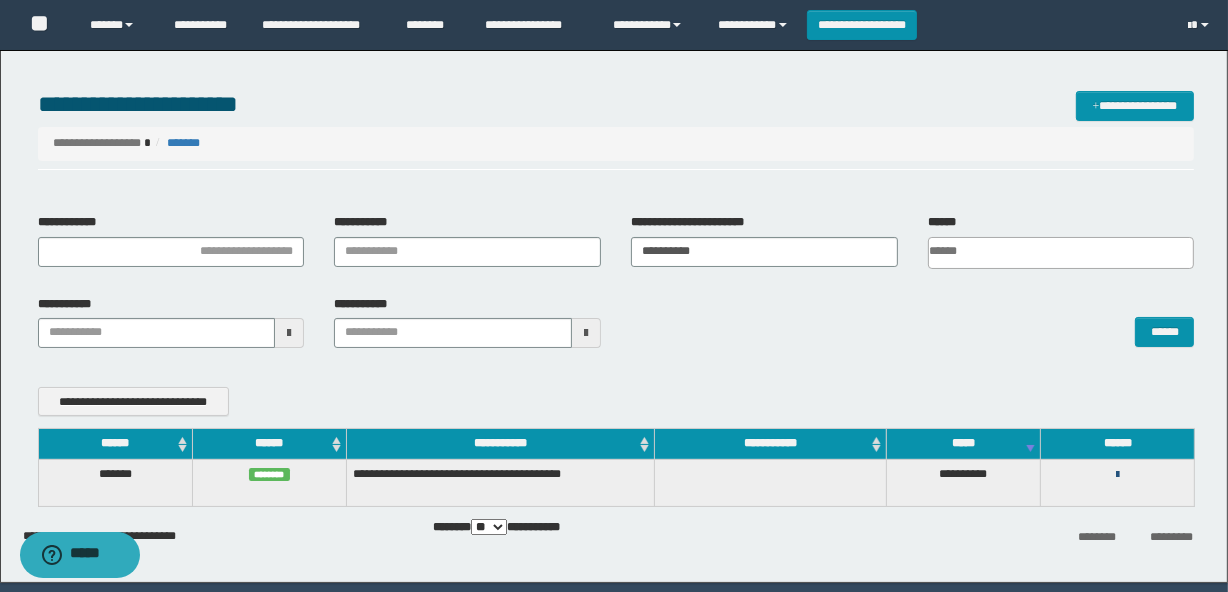 click at bounding box center (1117, 475) 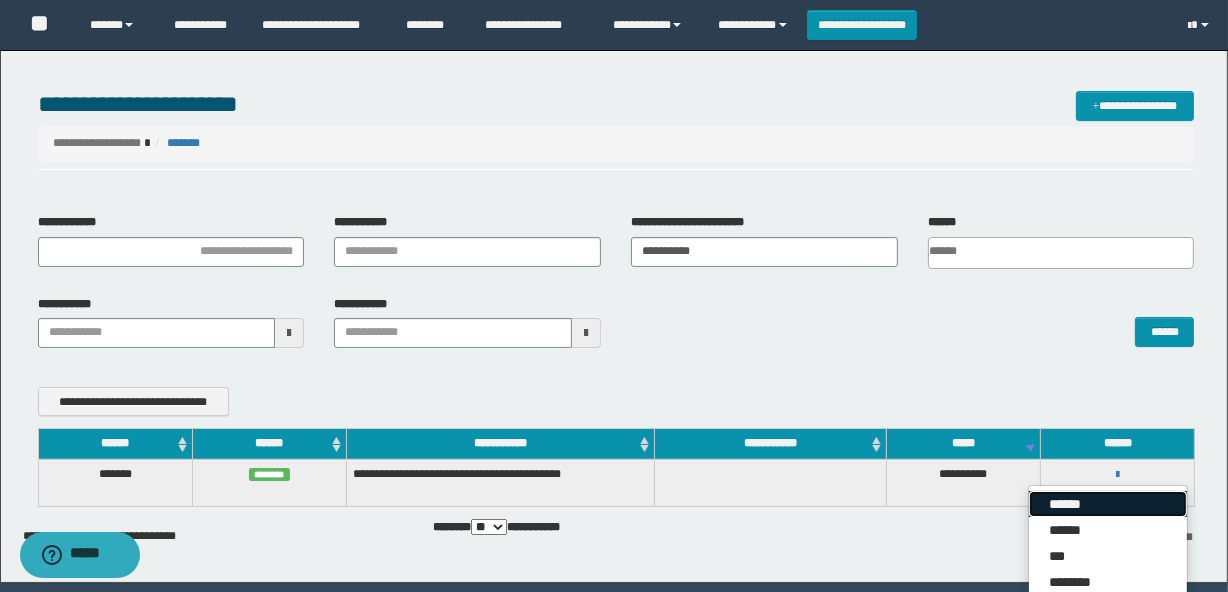 click on "******" at bounding box center [1108, 504] 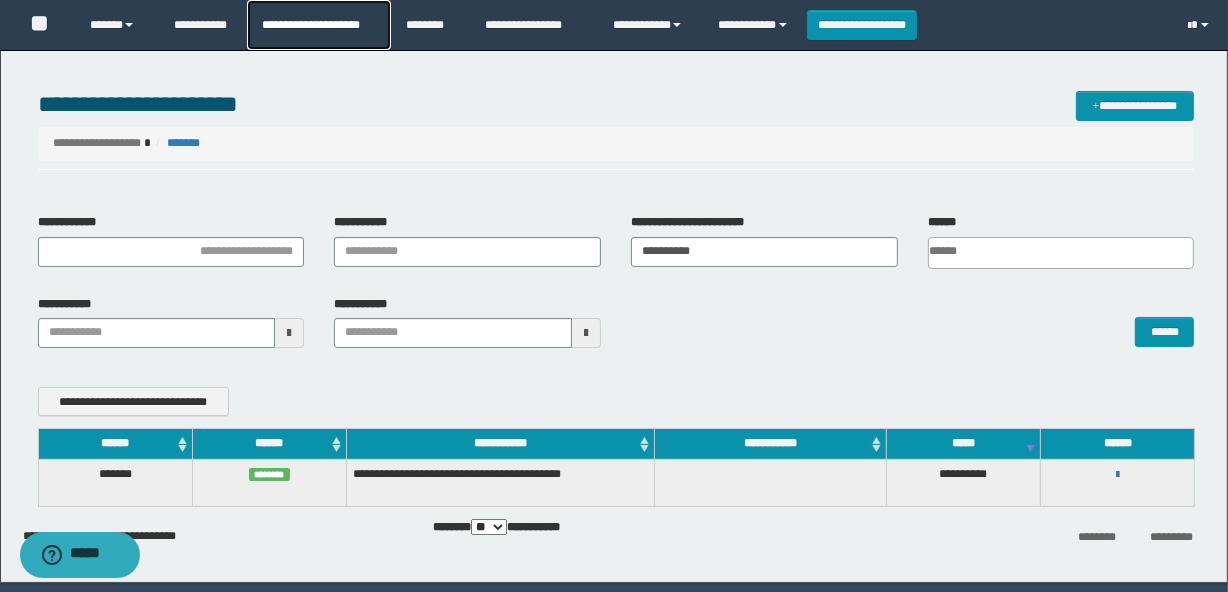 click on "**********" at bounding box center (318, 25) 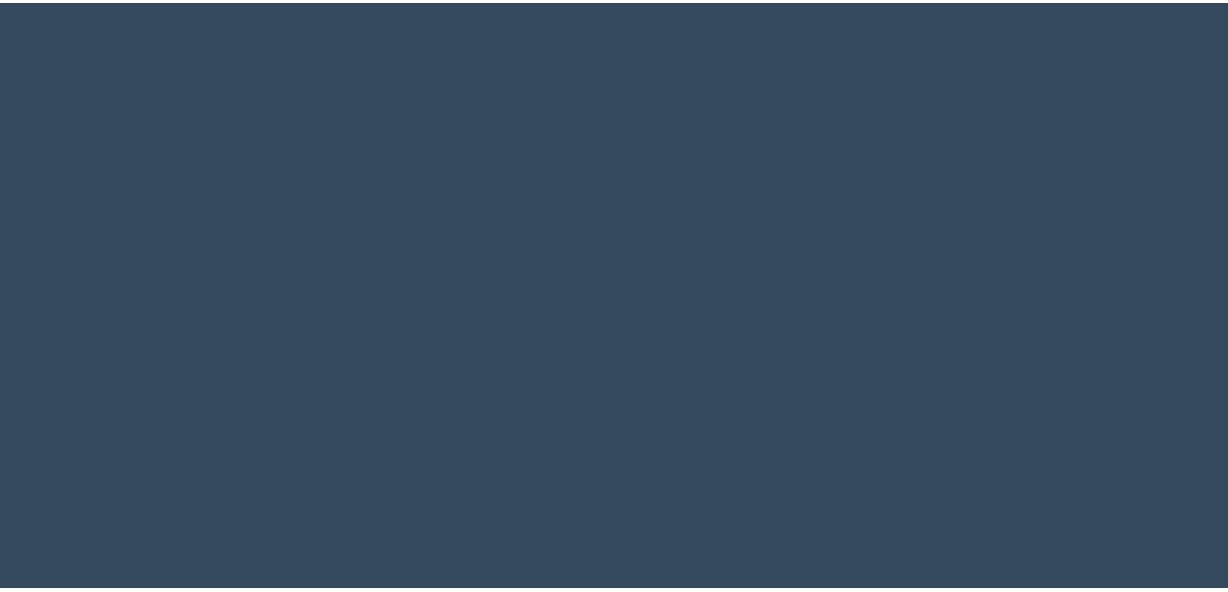 scroll, scrollTop: 0, scrollLeft: 0, axis: both 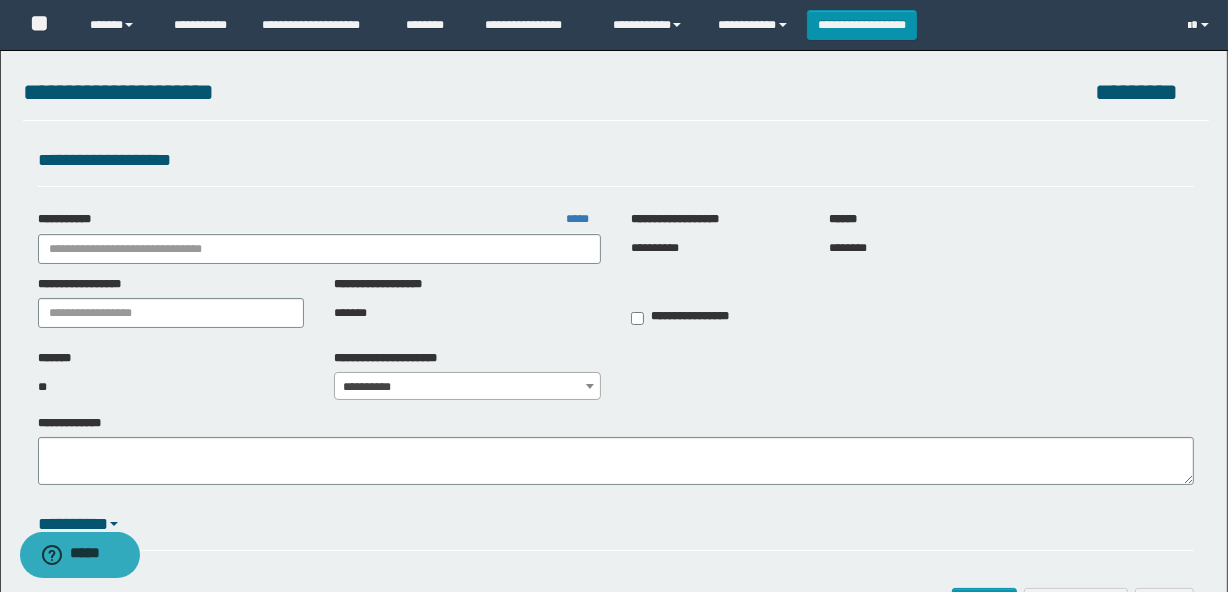 type on "**********" 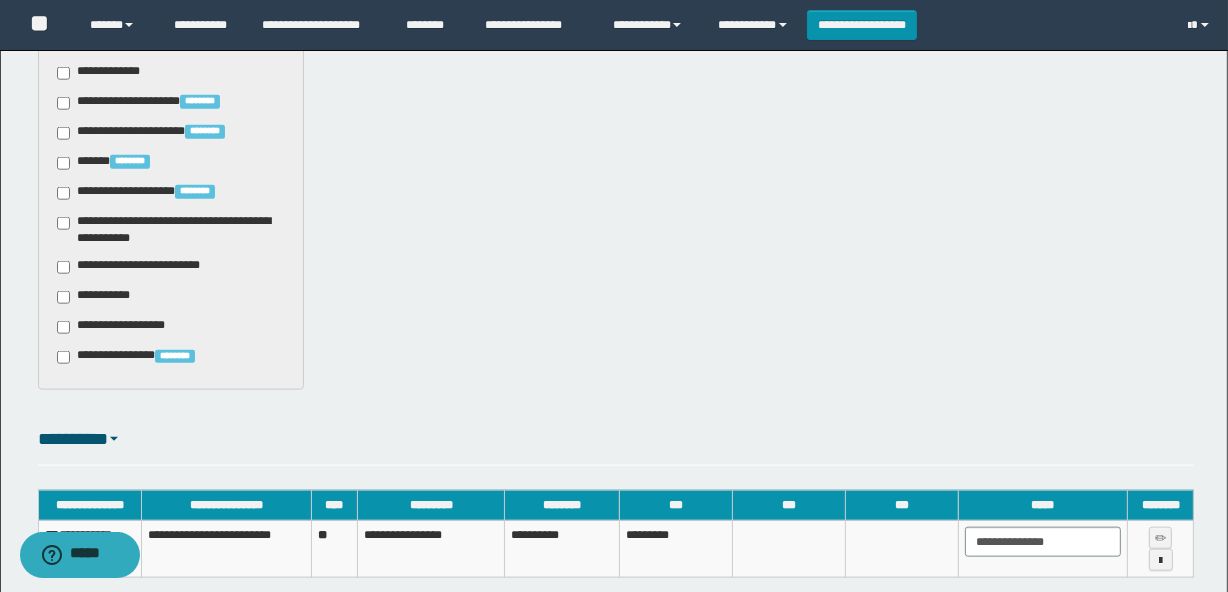 scroll, scrollTop: 2073, scrollLeft: 0, axis: vertical 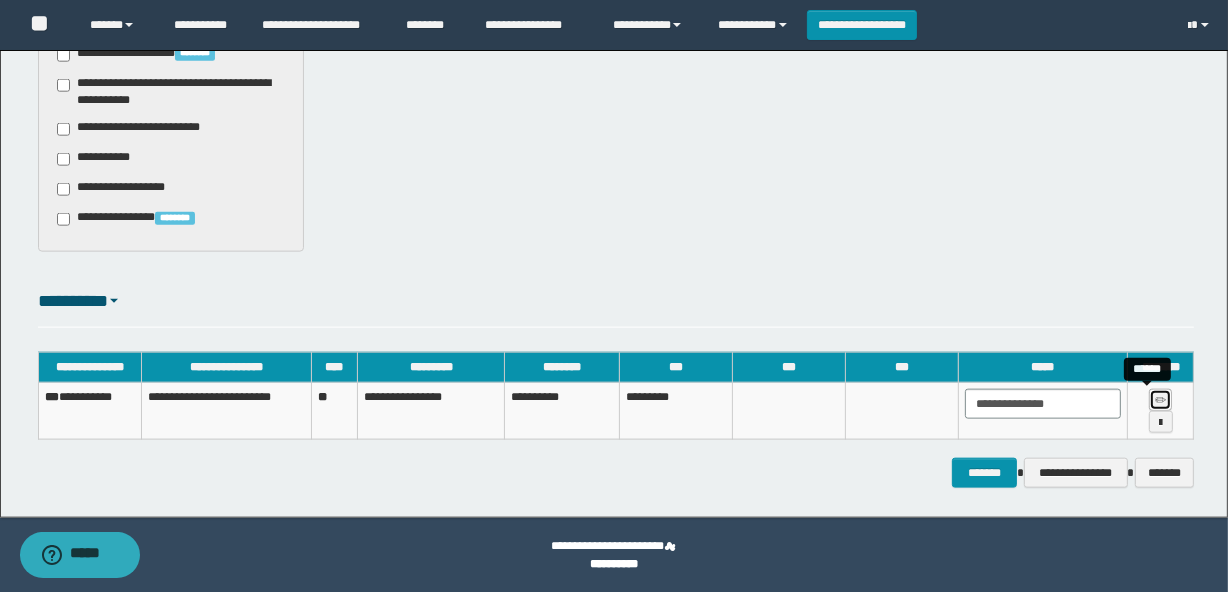 click at bounding box center [1160, 401] 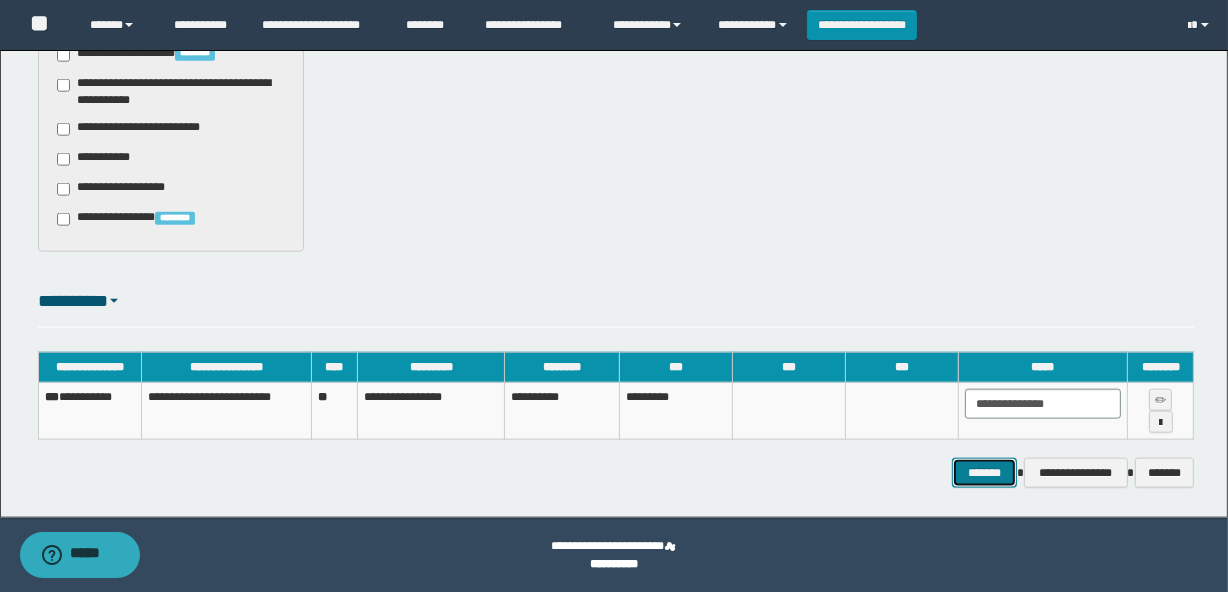 click on "*******" at bounding box center [985, 473] 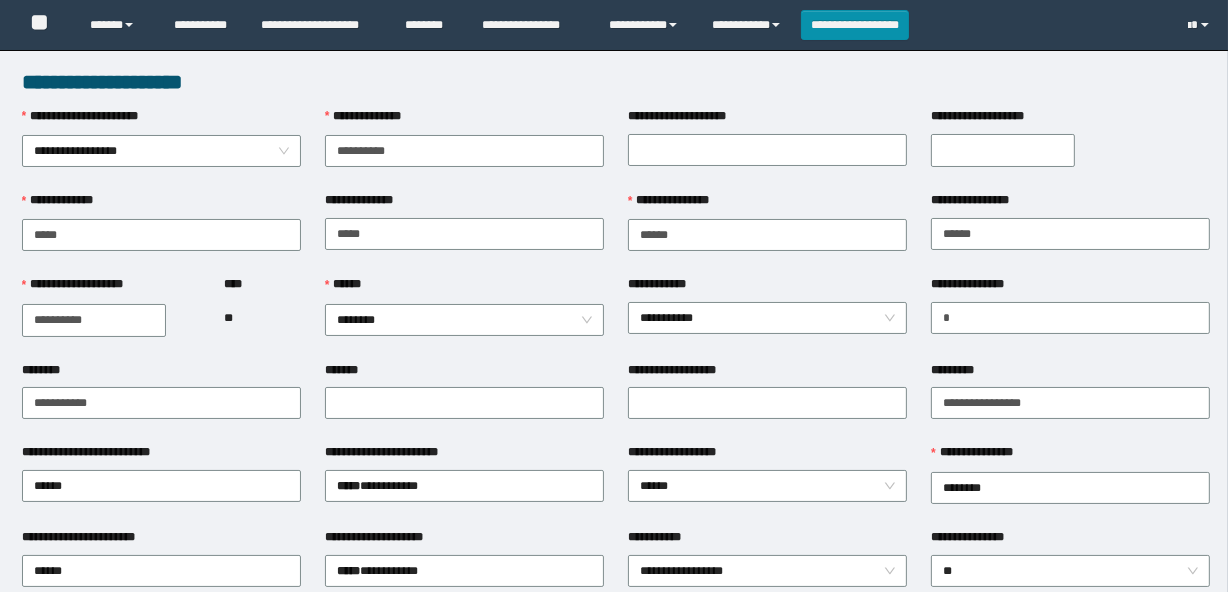 scroll, scrollTop: 272, scrollLeft: 0, axis: vertical 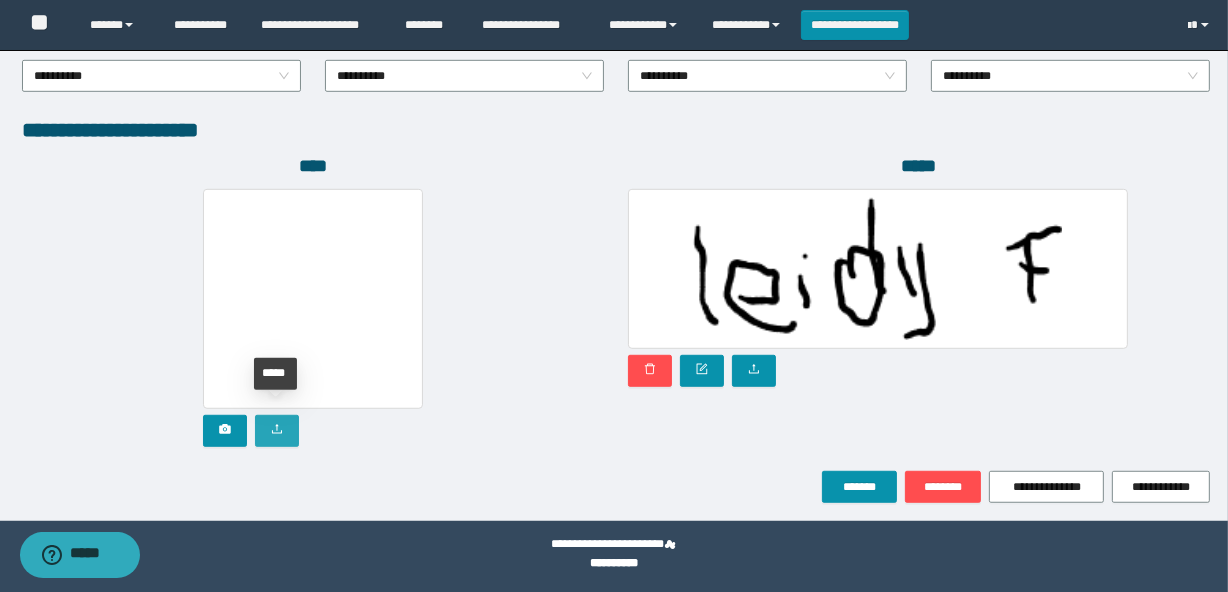 click at bounding box center [277, 431] 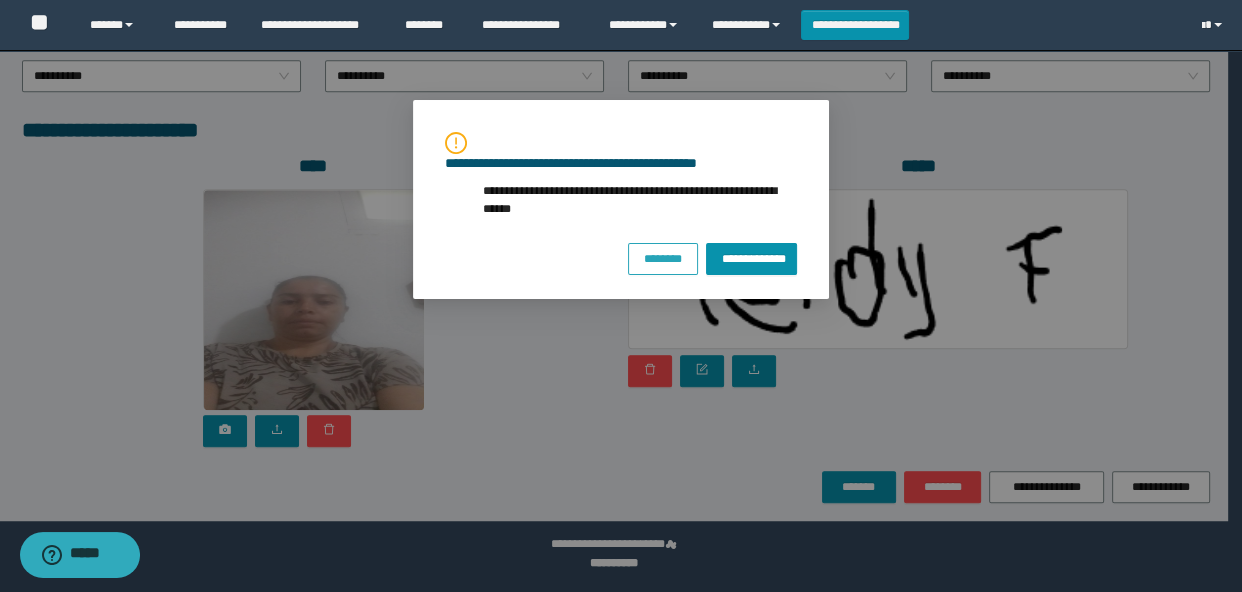click on "********" at bounding box center [663, 258] 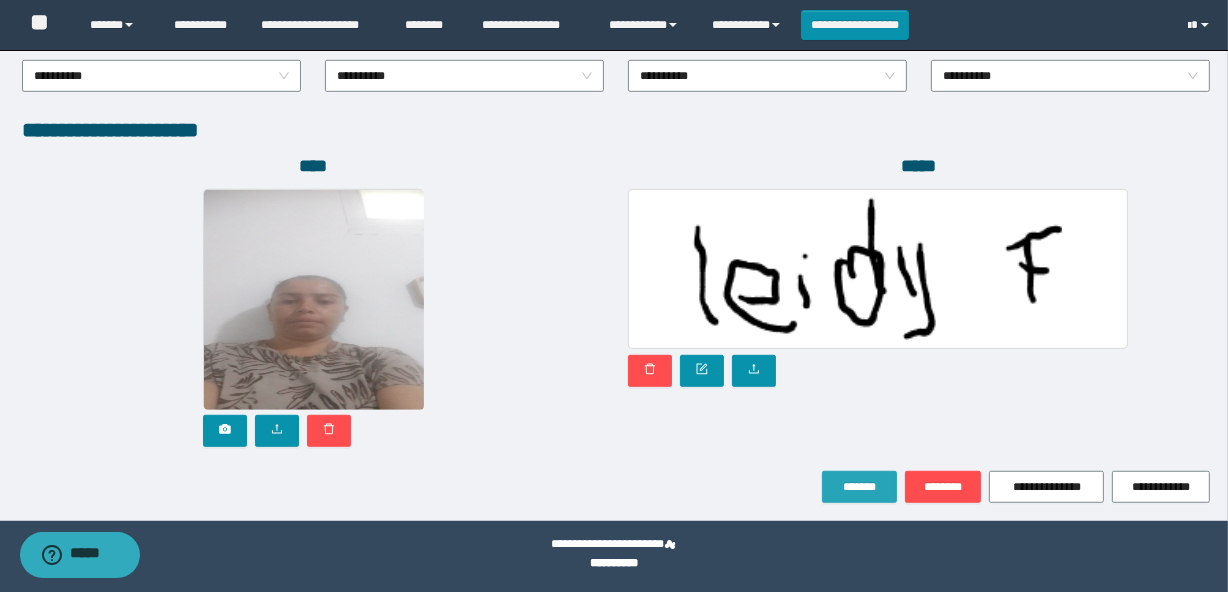 click on "*******" at bounding box center (859, 487) 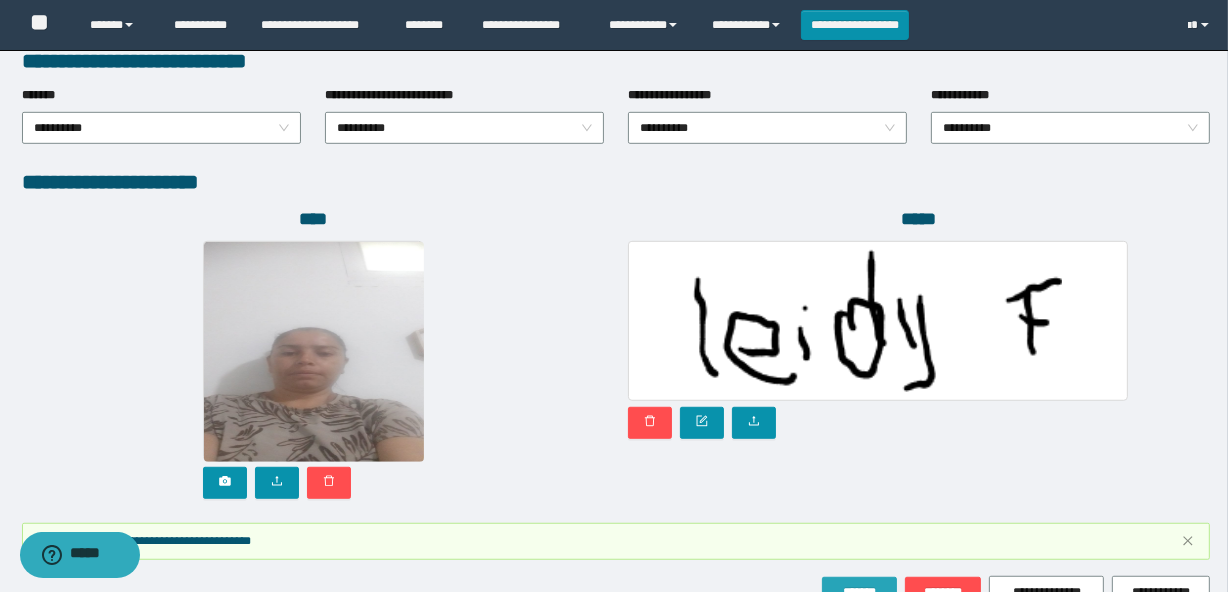 scroll, scrollTop: 1162, scrollLeft: 0, axis: vertical 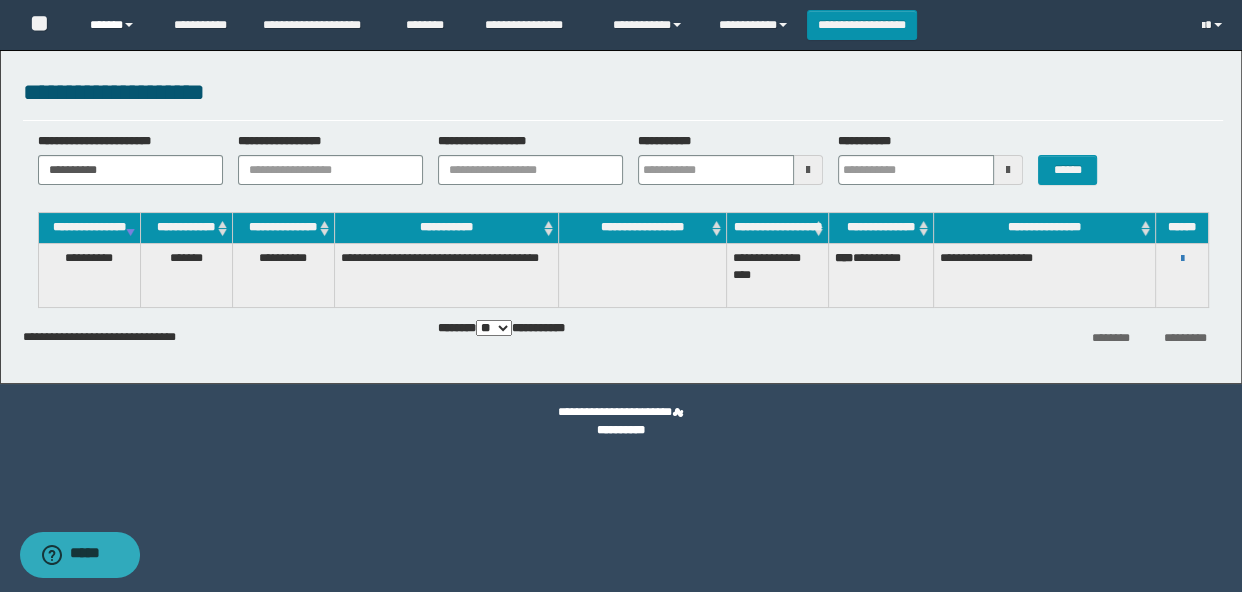 click on "******" at bounding box center [117, 25] 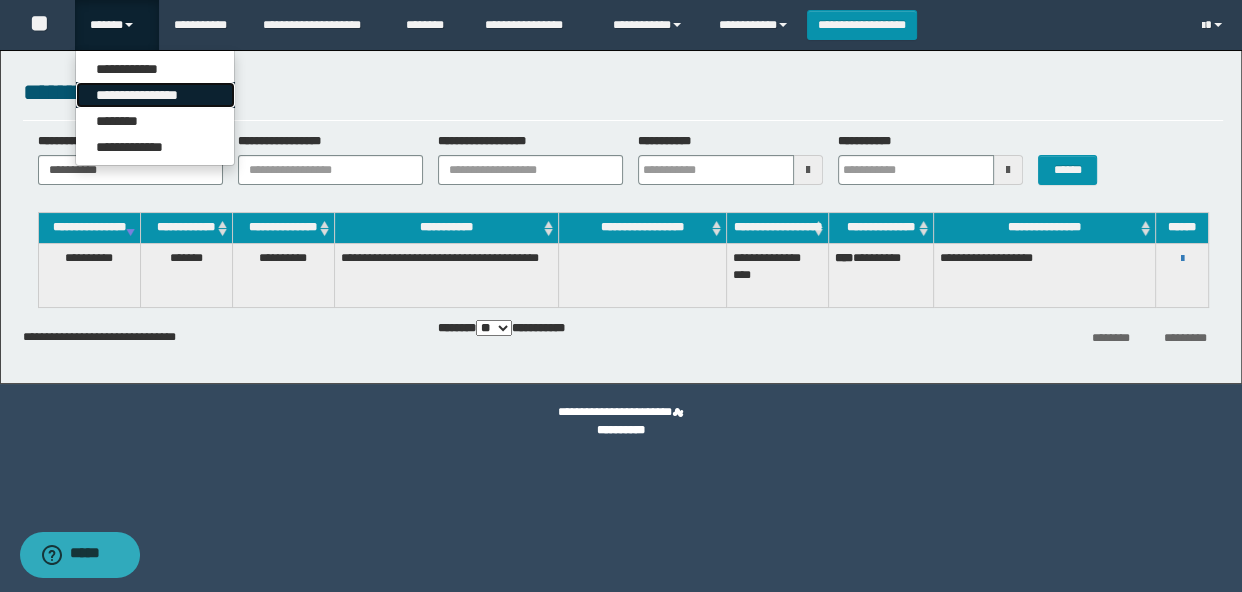 click on "**********" at bounding box center (155, 95) 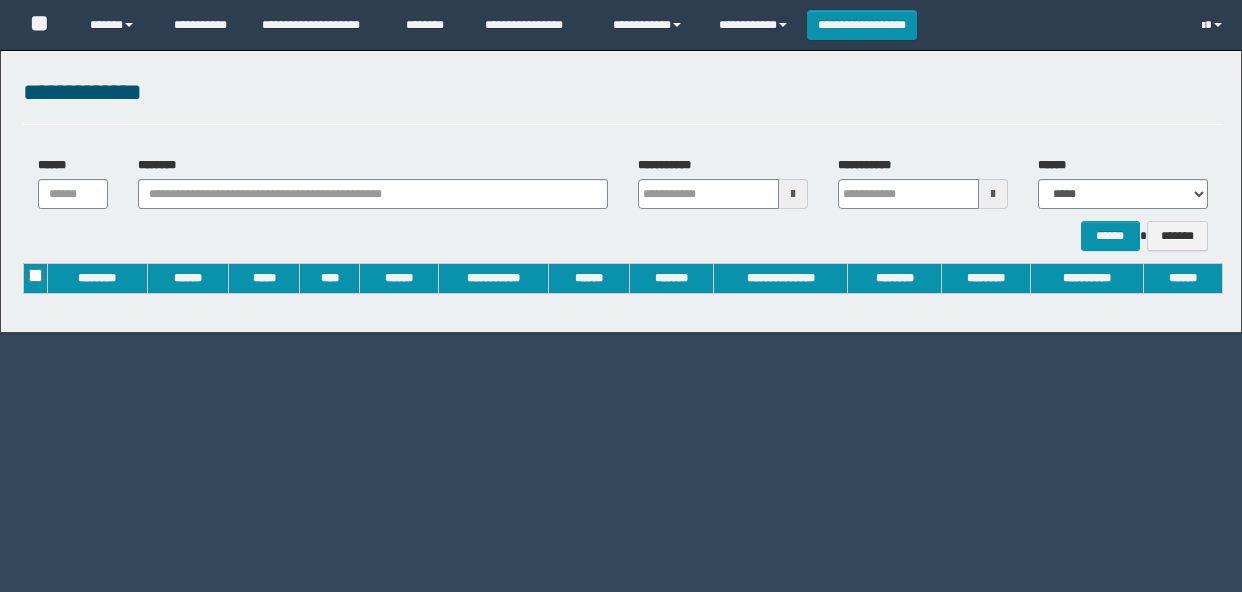 scroll, scrollTop: 0, scrollLeft: 0, axis: both 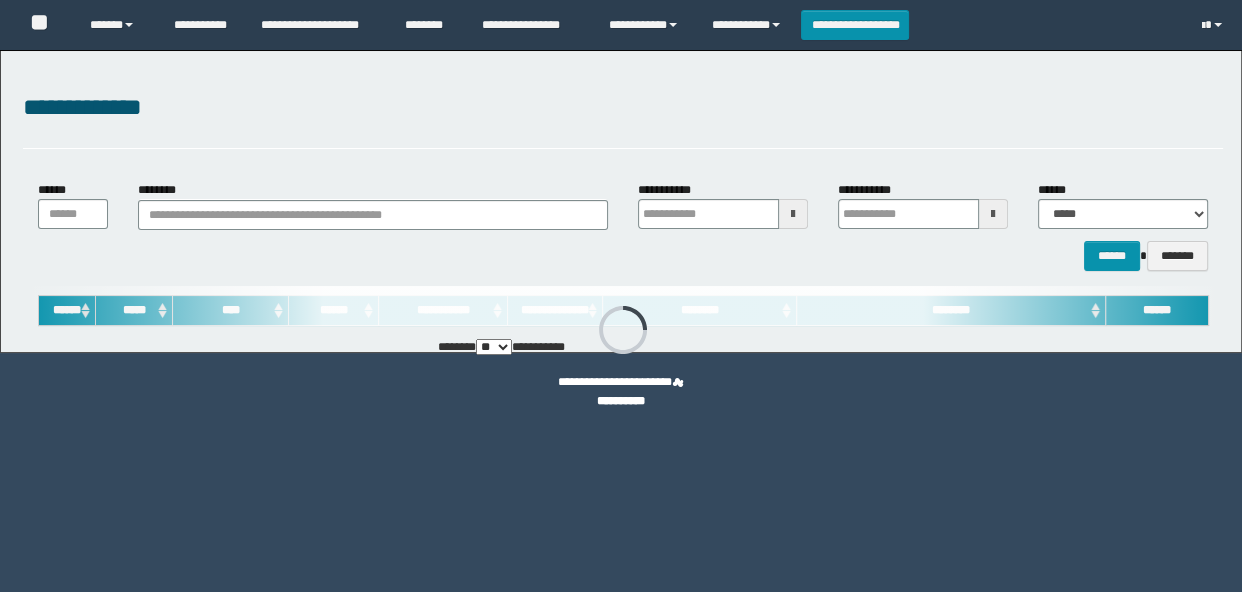 type on "**********" 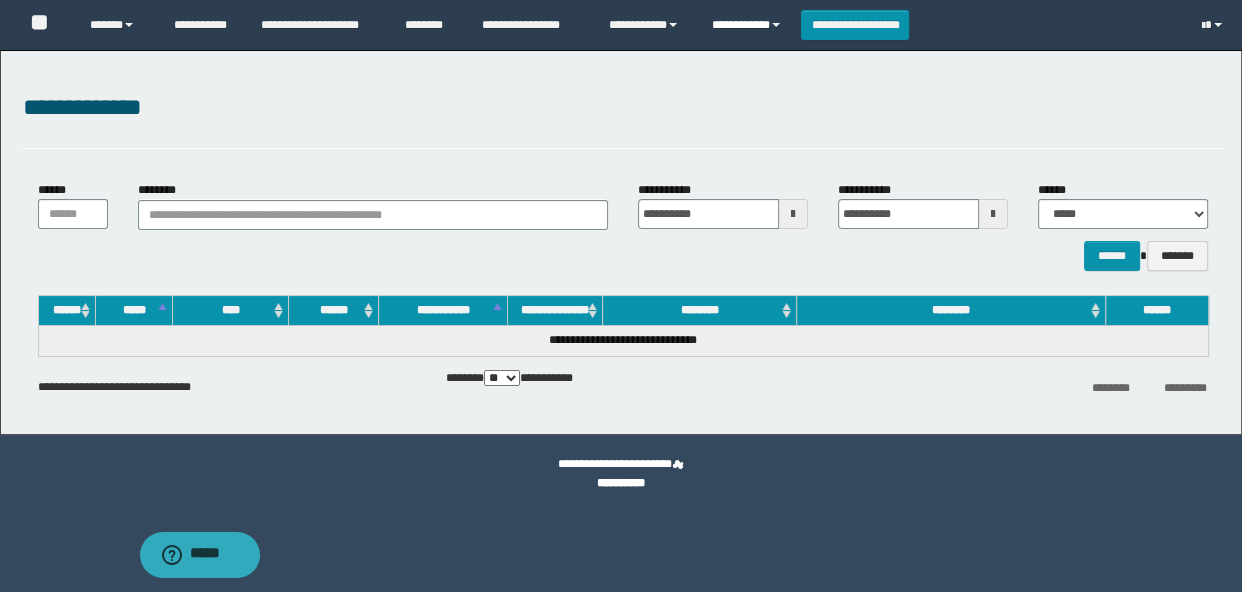 scroll, scrollTop: 0, scrollLeft: 0, axis: both 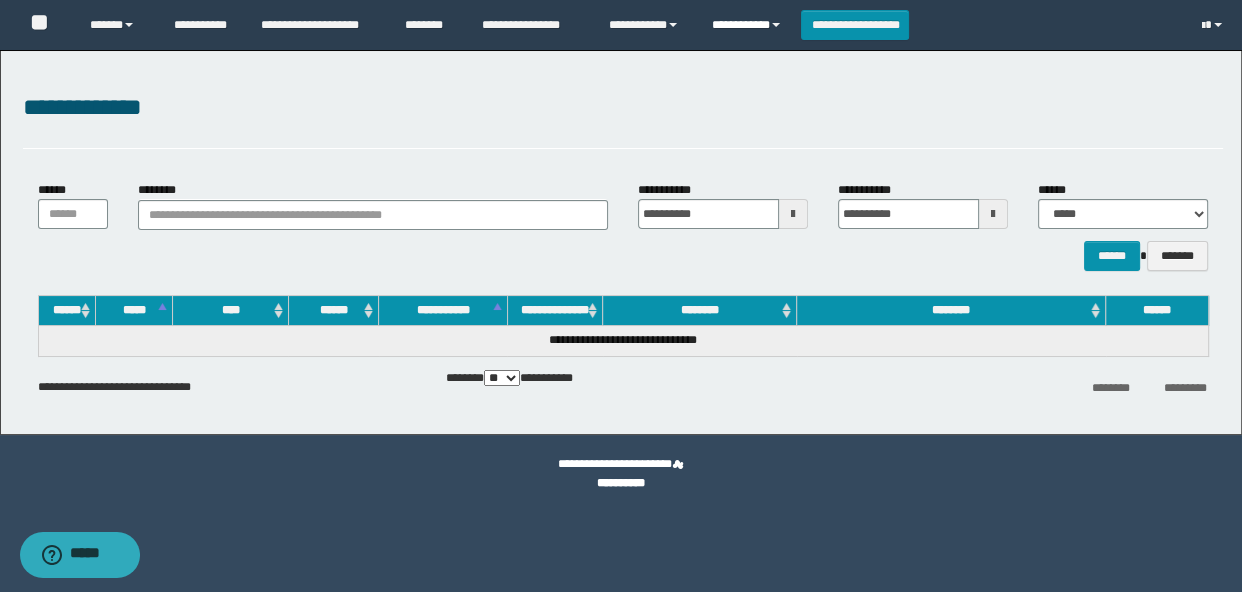 click on "**********" at bounding box center (749, 25) 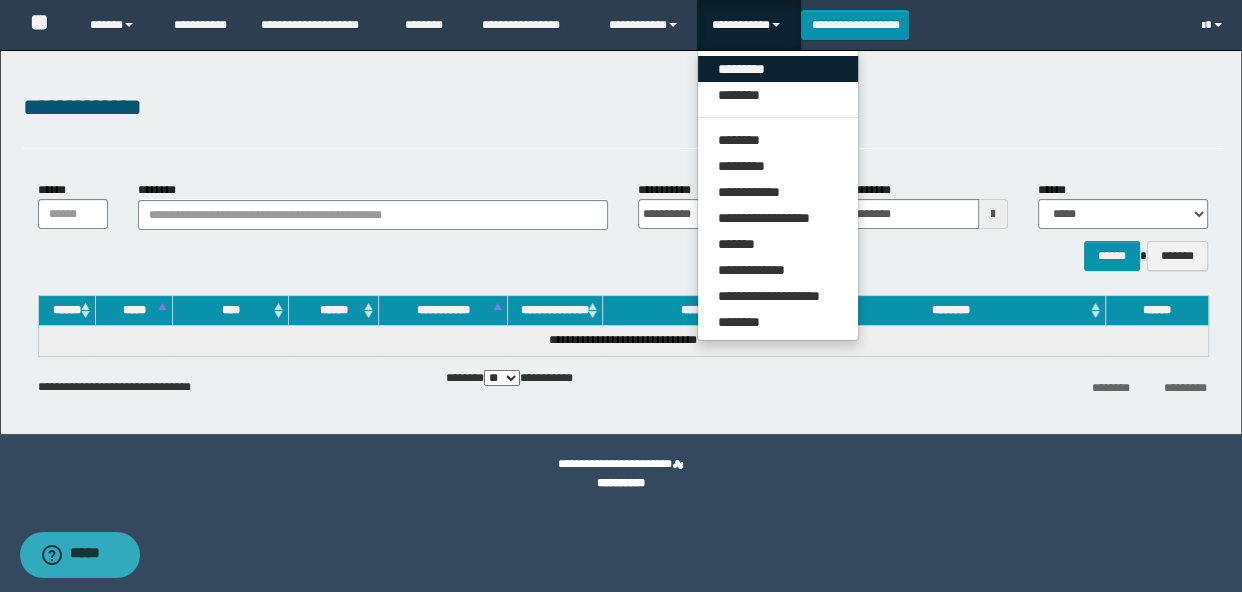 click on "*********" at bounding box center [778, 69] 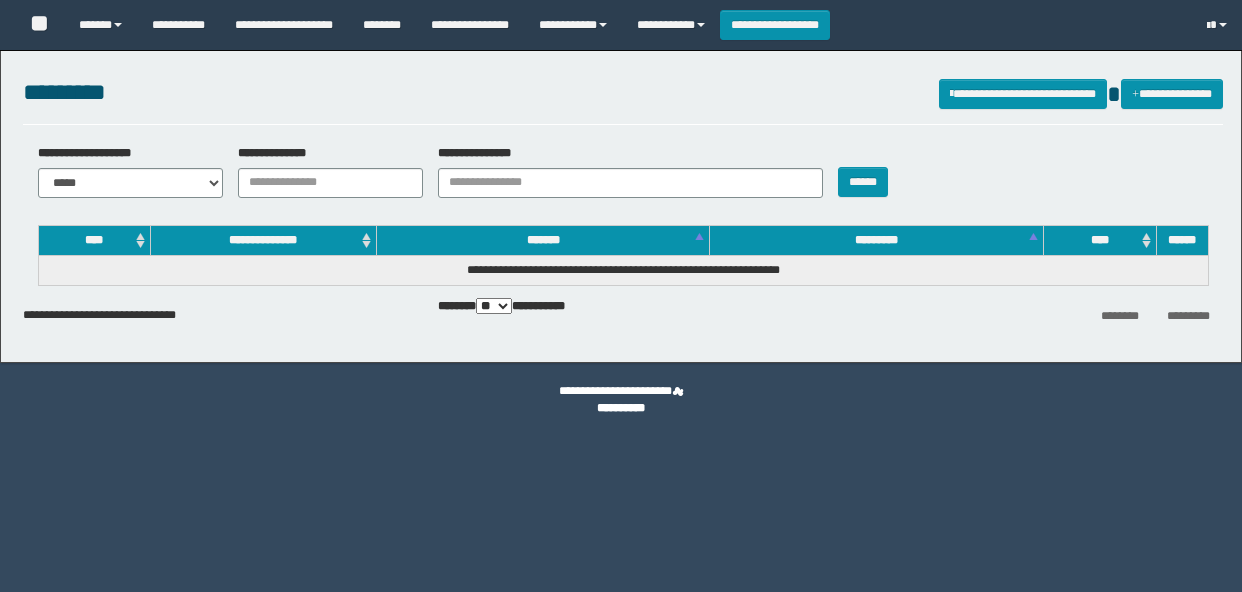 scroll, scrollTop: 0, scrollLeft: 0, axis: both 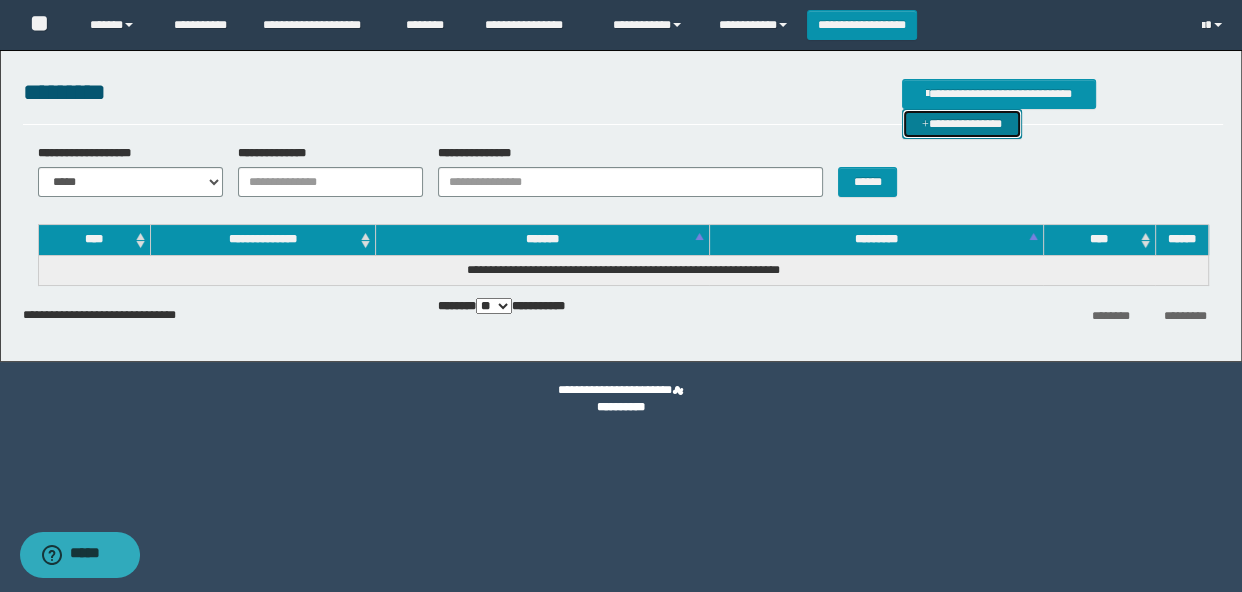 click on "**********" at bounding box center [962, 124] 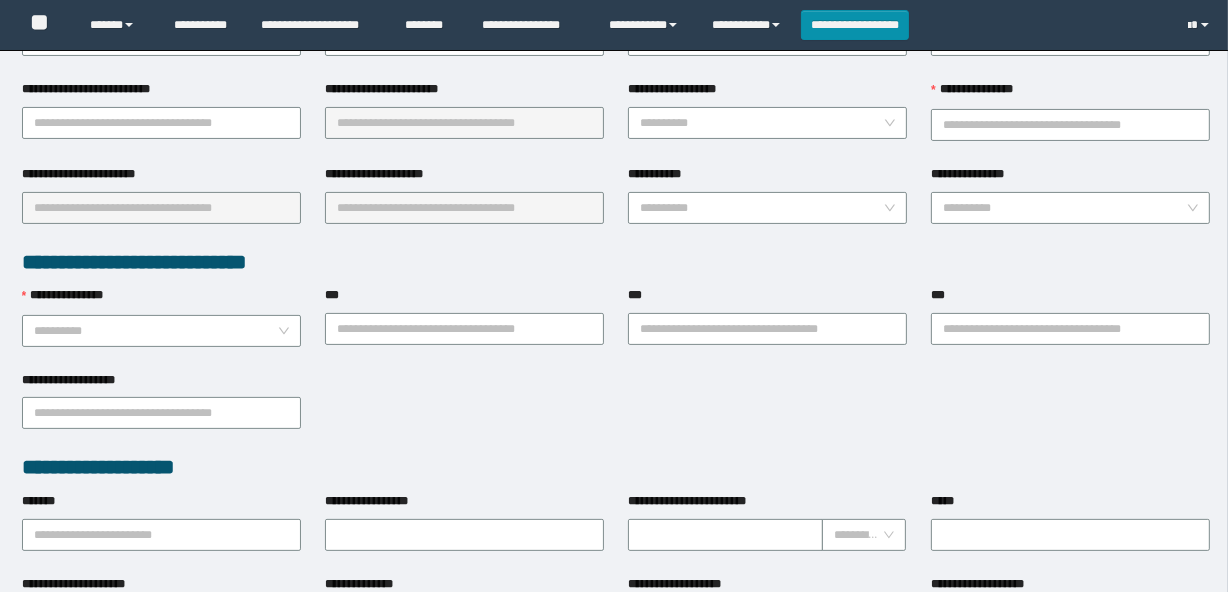 scroll, scrollTop: 454, scrollLeft: 0, axis: vertical 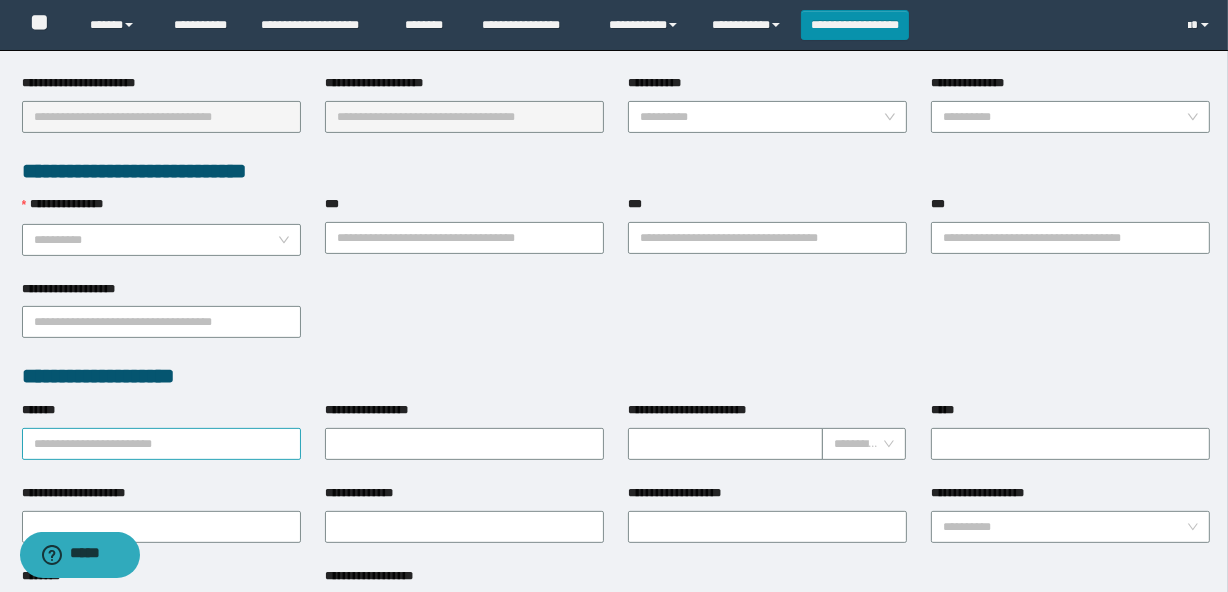 click on "*******" at bounding box center (161, 444) 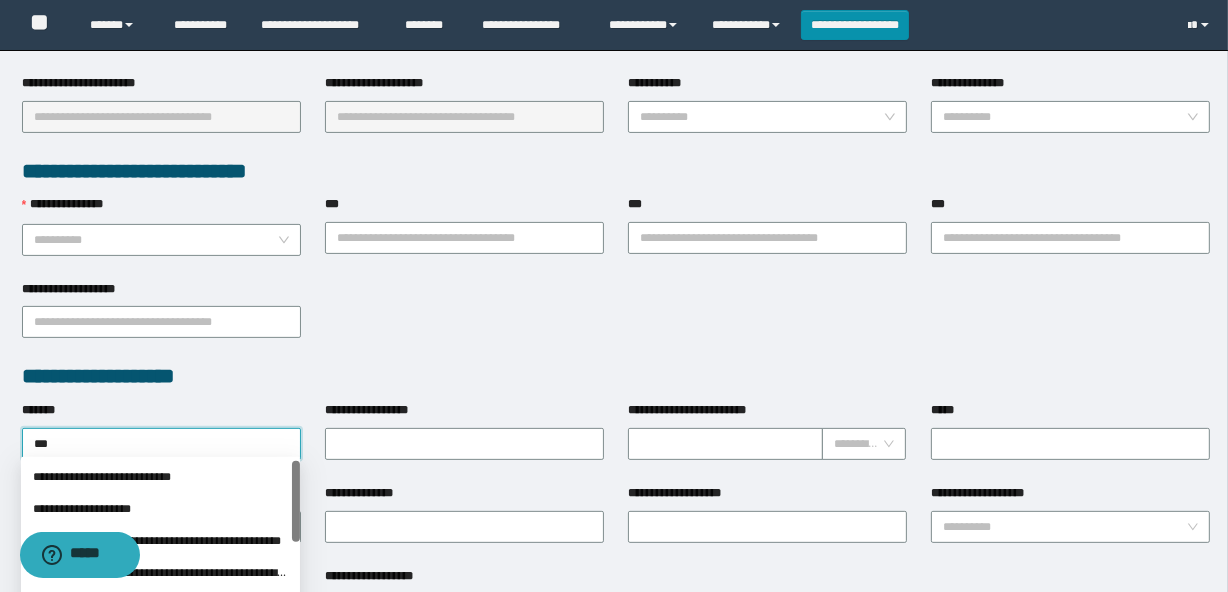 type on "****" 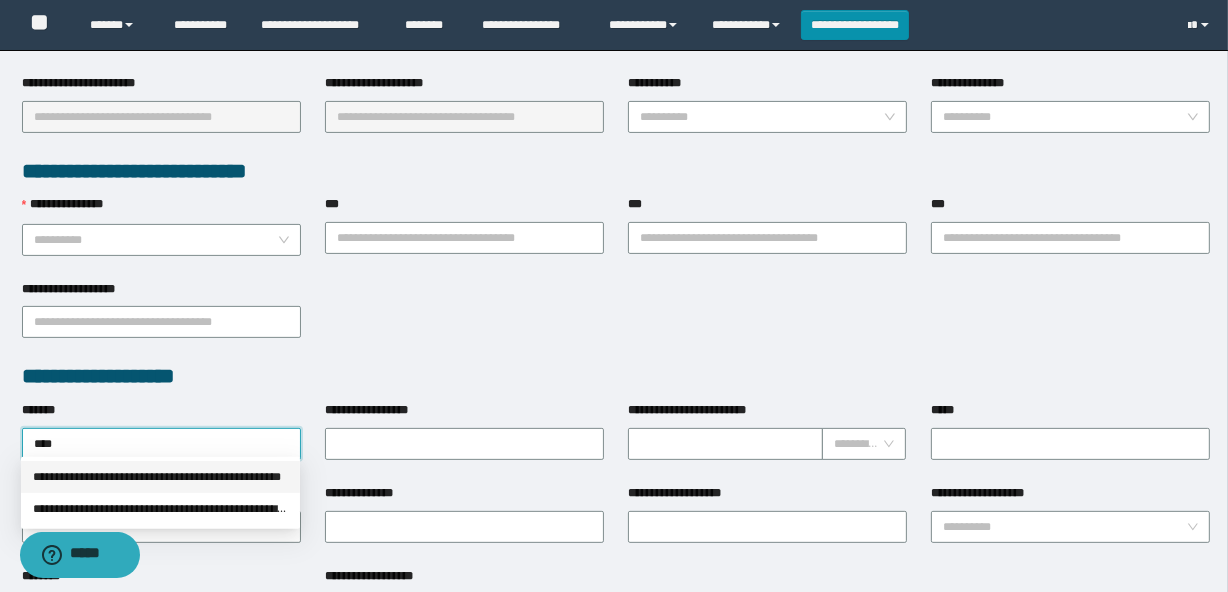 click on "**********" at bounding box center [160, 477] 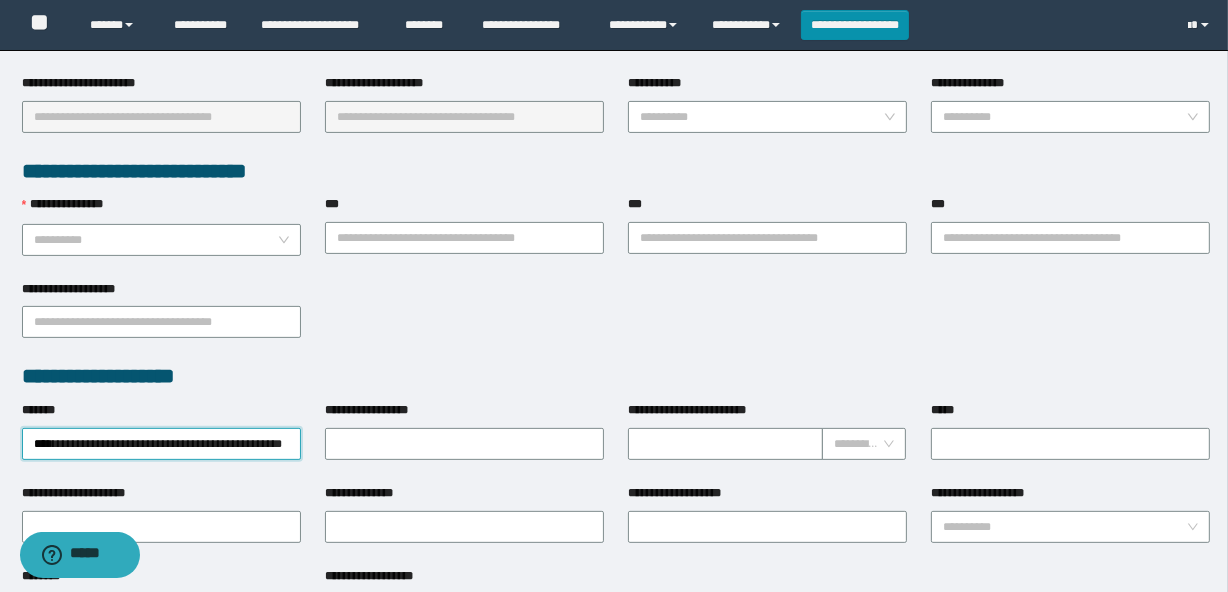 type 